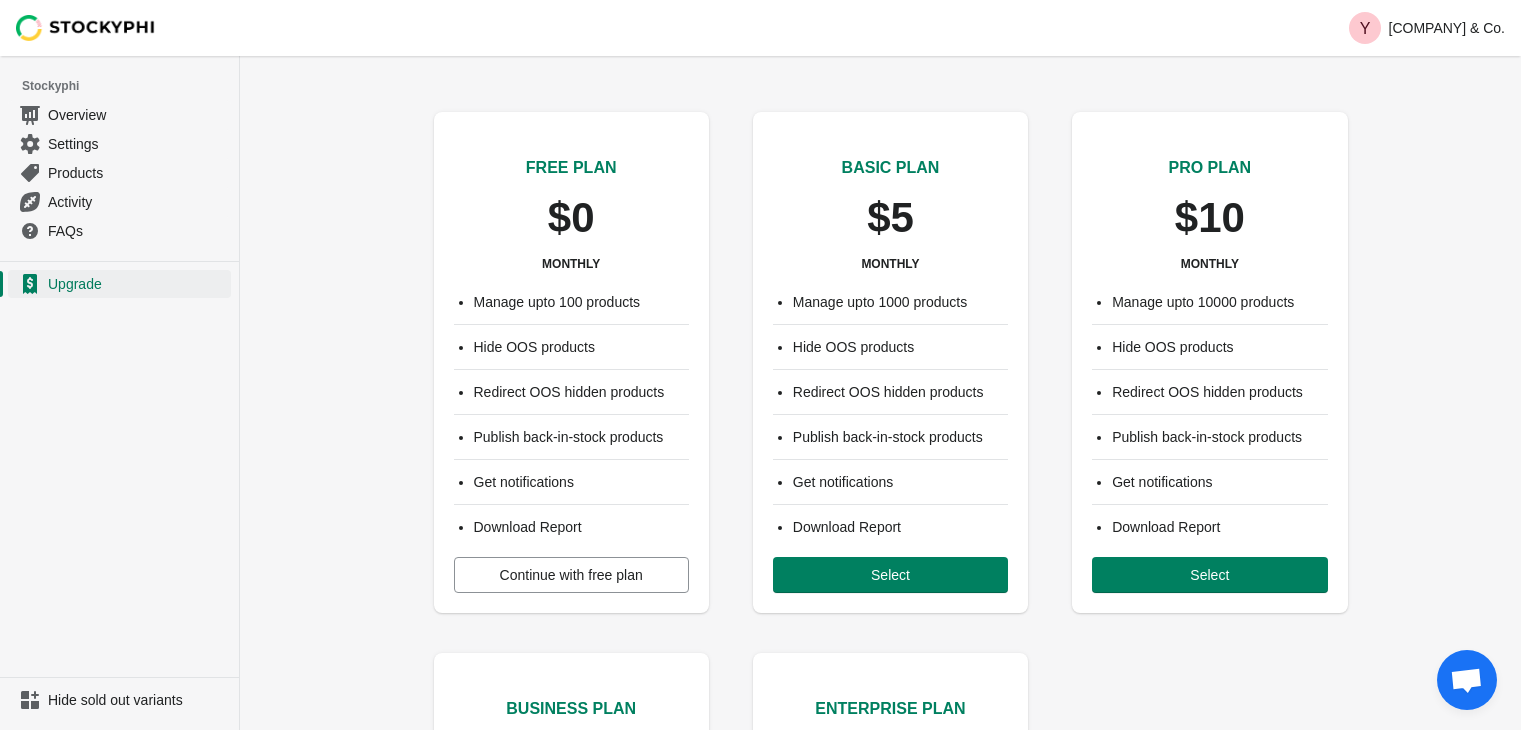scroll, scrollTop: 0, scrollLeft: 0, axis: both 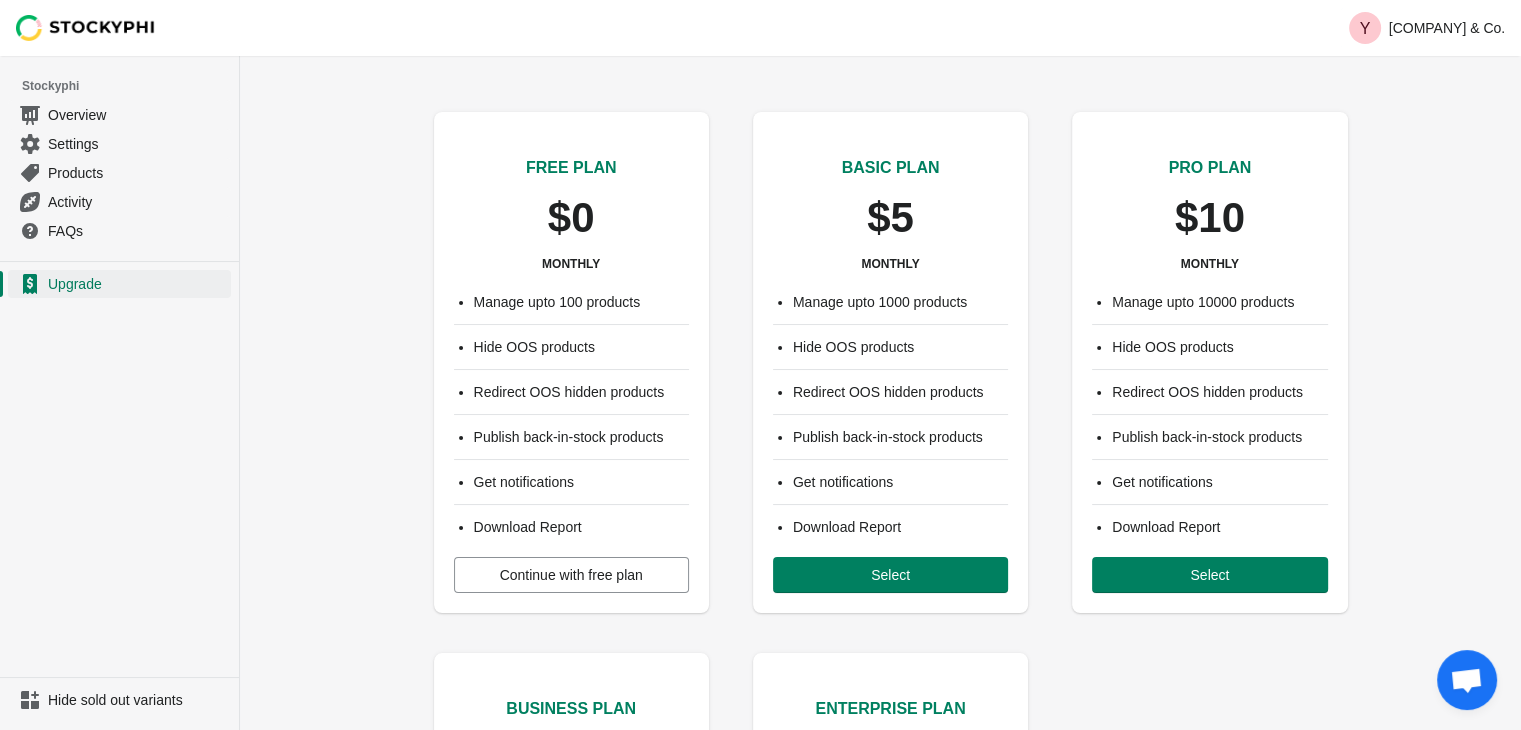 click on "Continue with free plan" at bounding box center (571, 575) 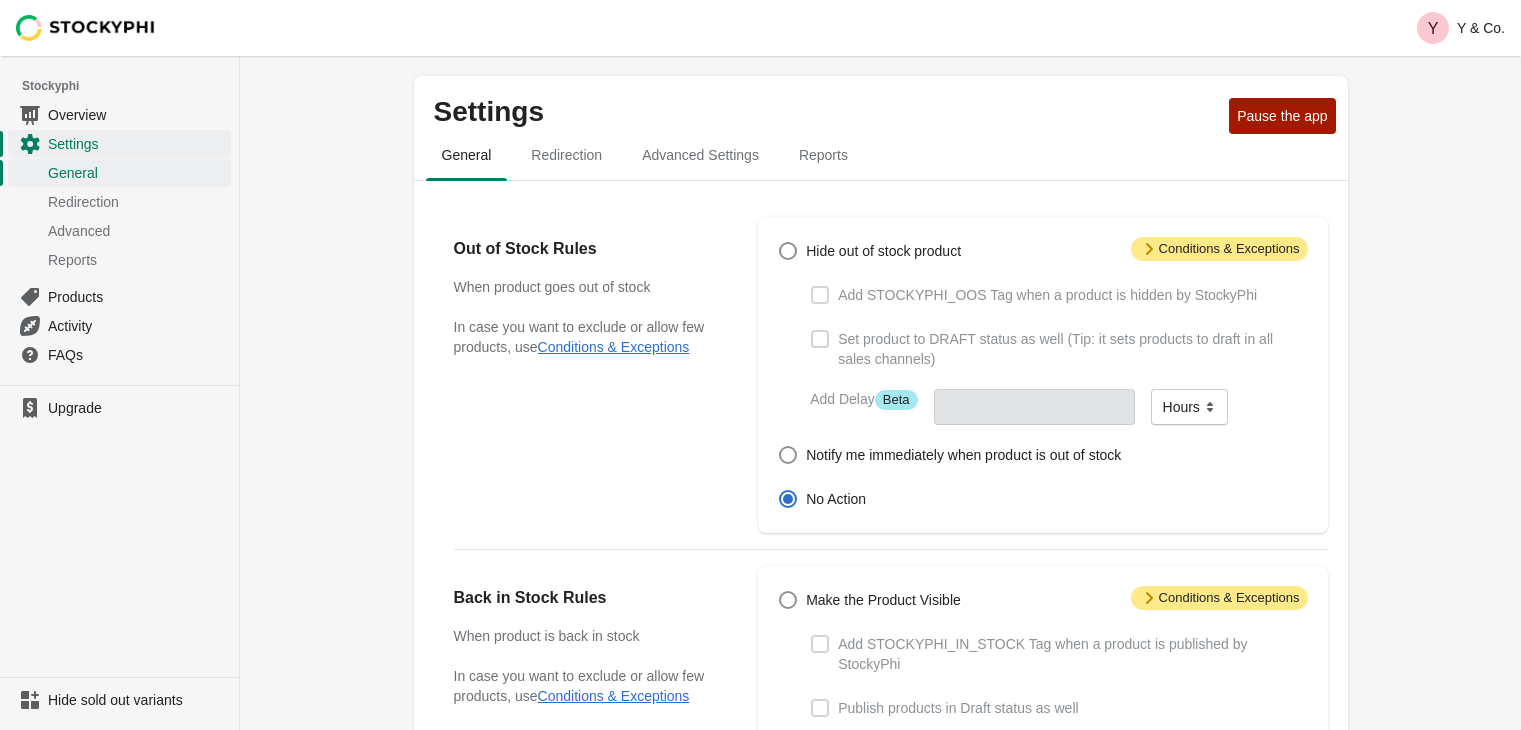 scroll, scrollTop: 0, scrollLeft: 0, axis: both 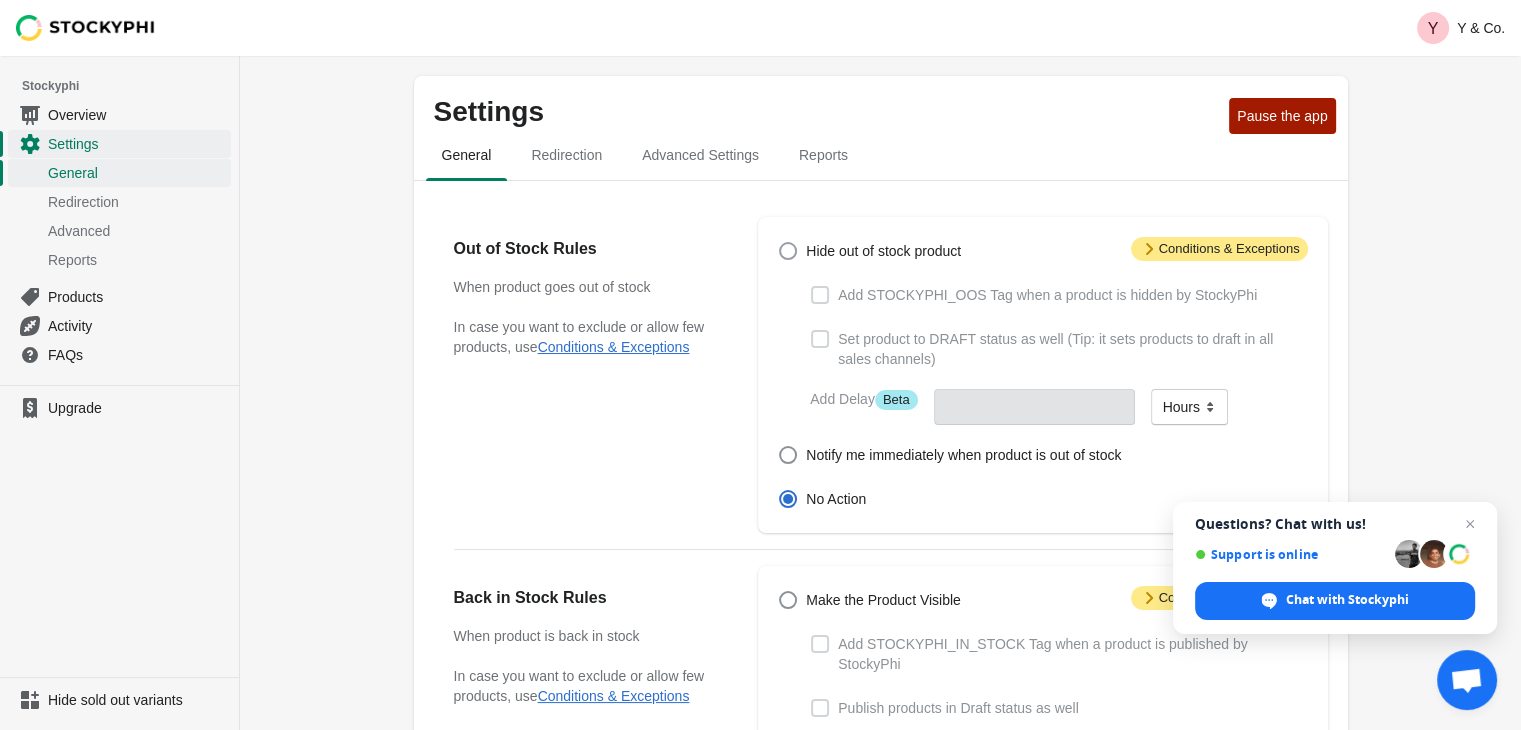 click at bounding box center [788, 251] 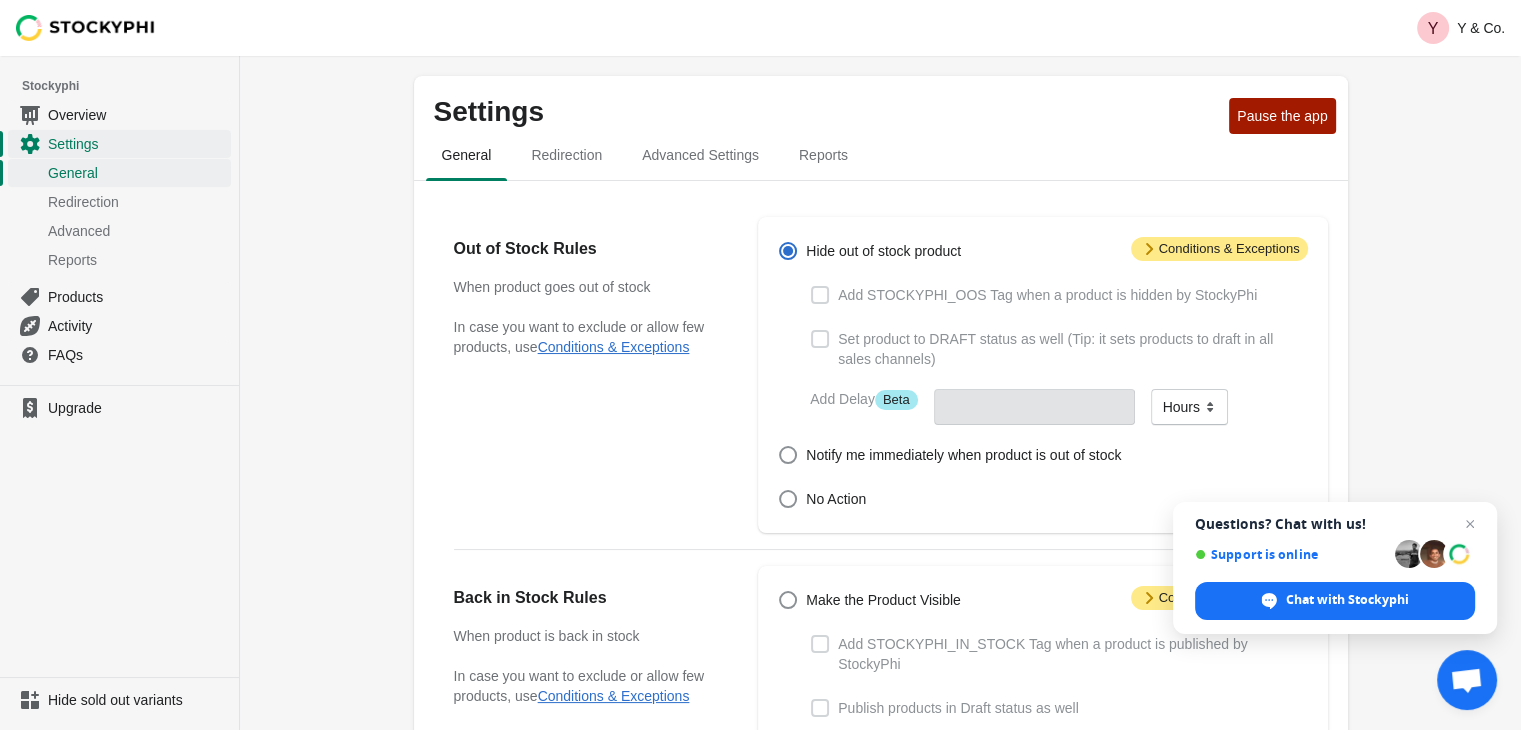 click at bounding box center [788, 251] 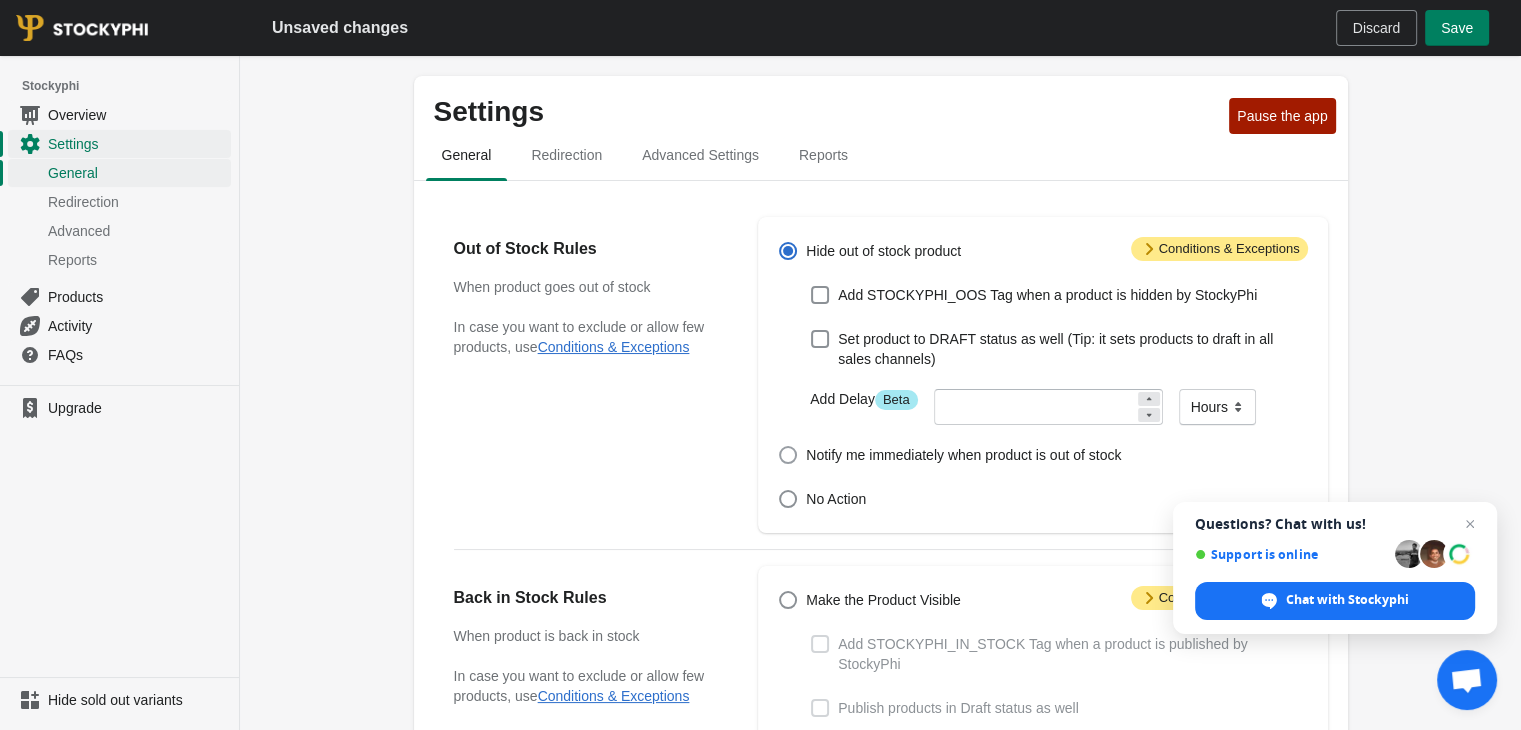click on "Notify me immediately when product is out of stock" at bounding box center [963, 455] 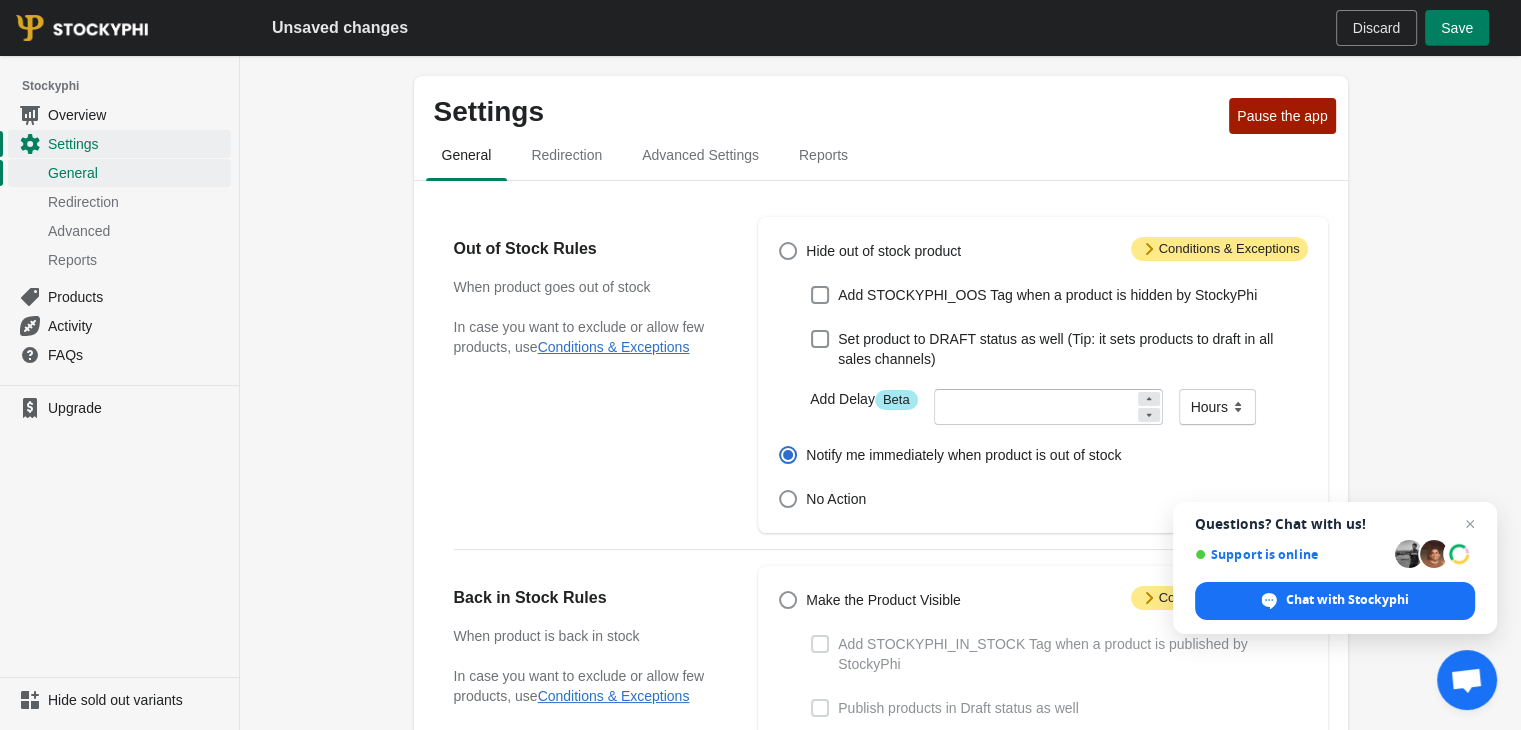 type 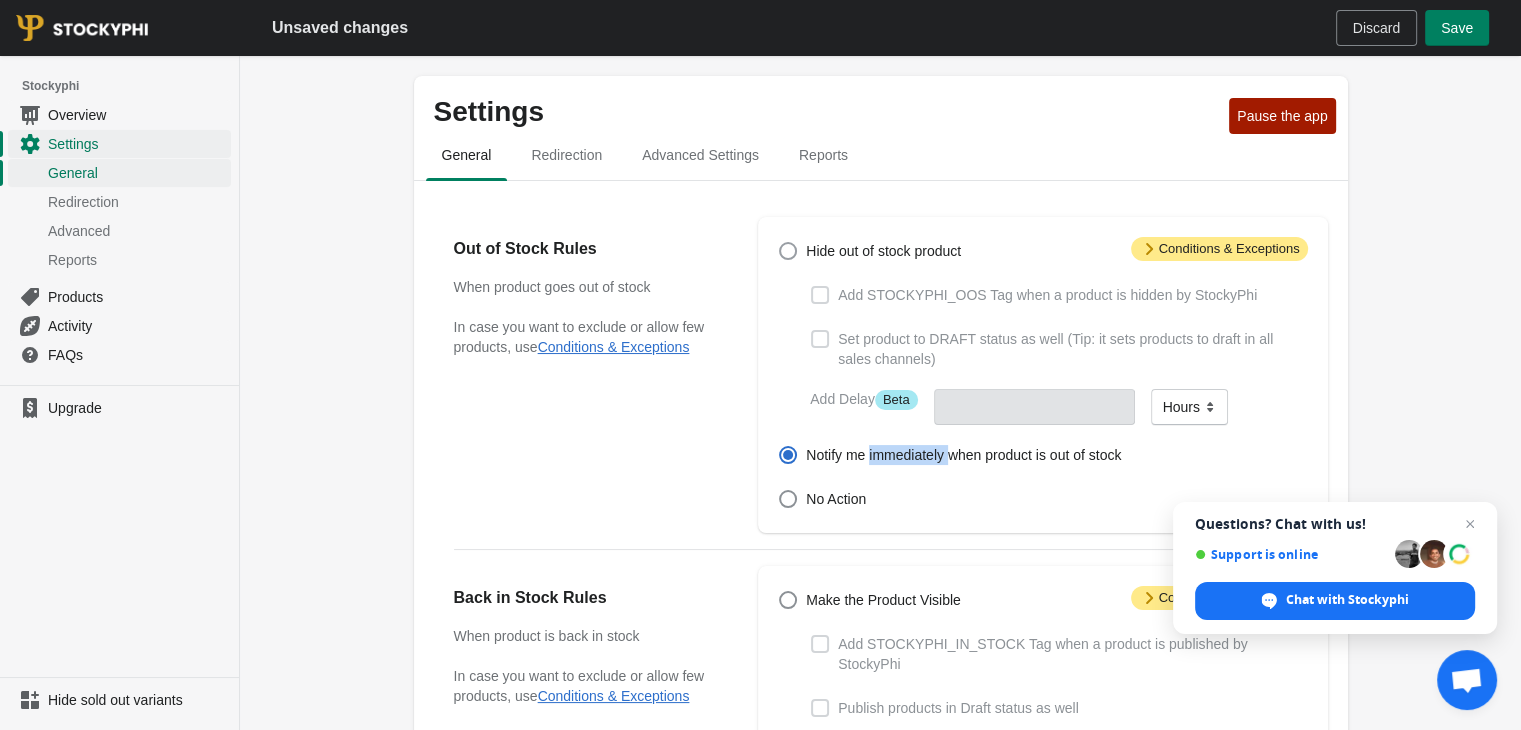 click on "Hide out of stock product" at bounding box center (883, 251) 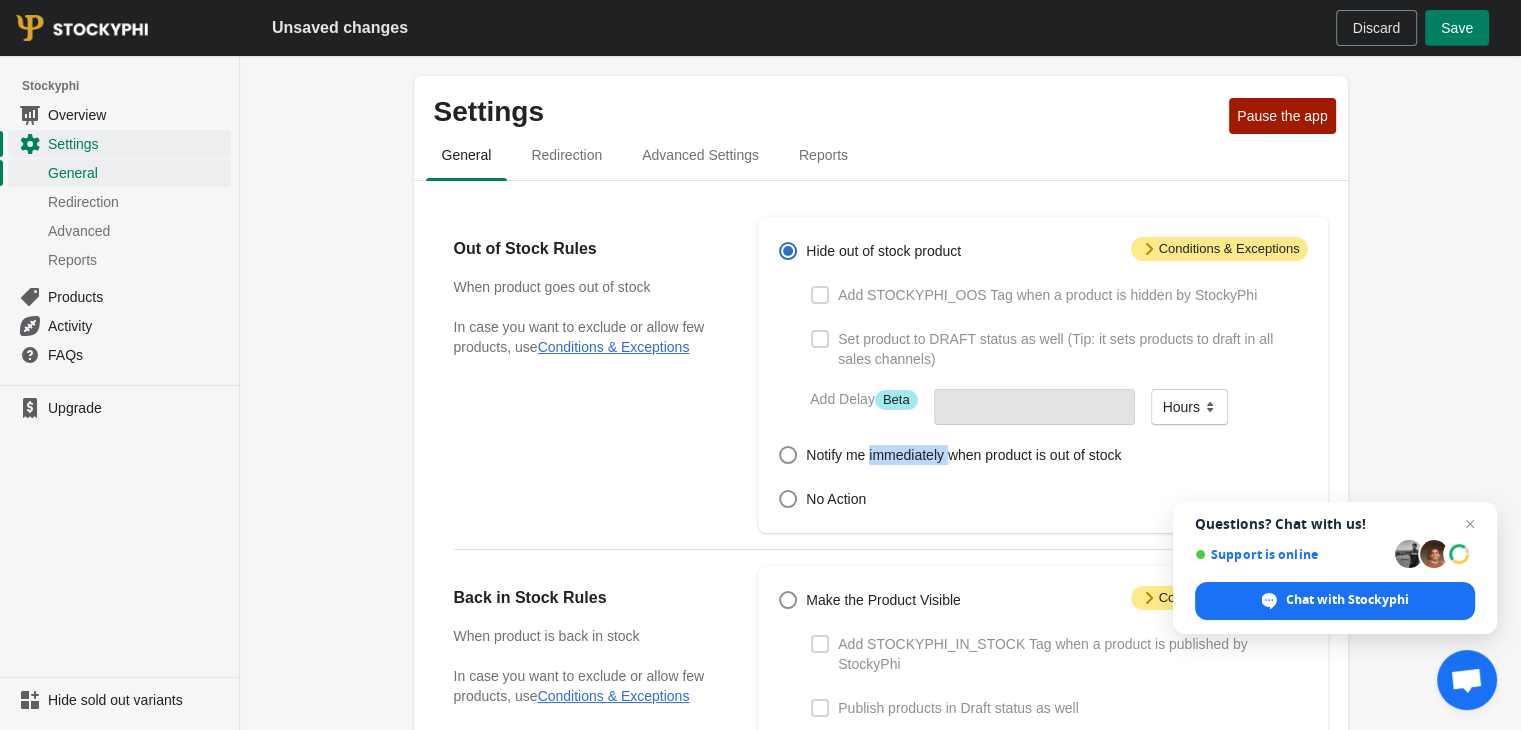 type 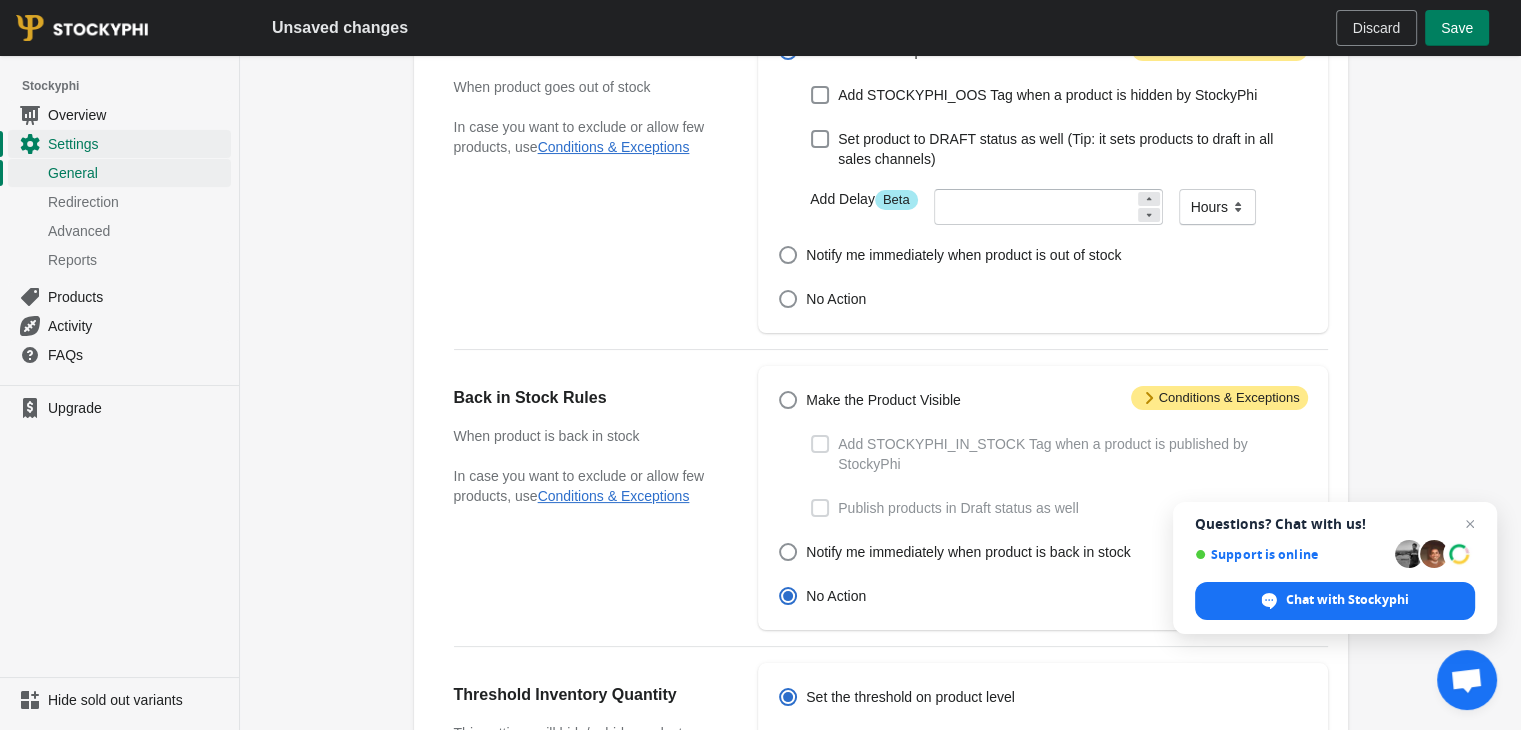 scroll, scrollTop: 100, scrollLeft: 0, axis: vertical 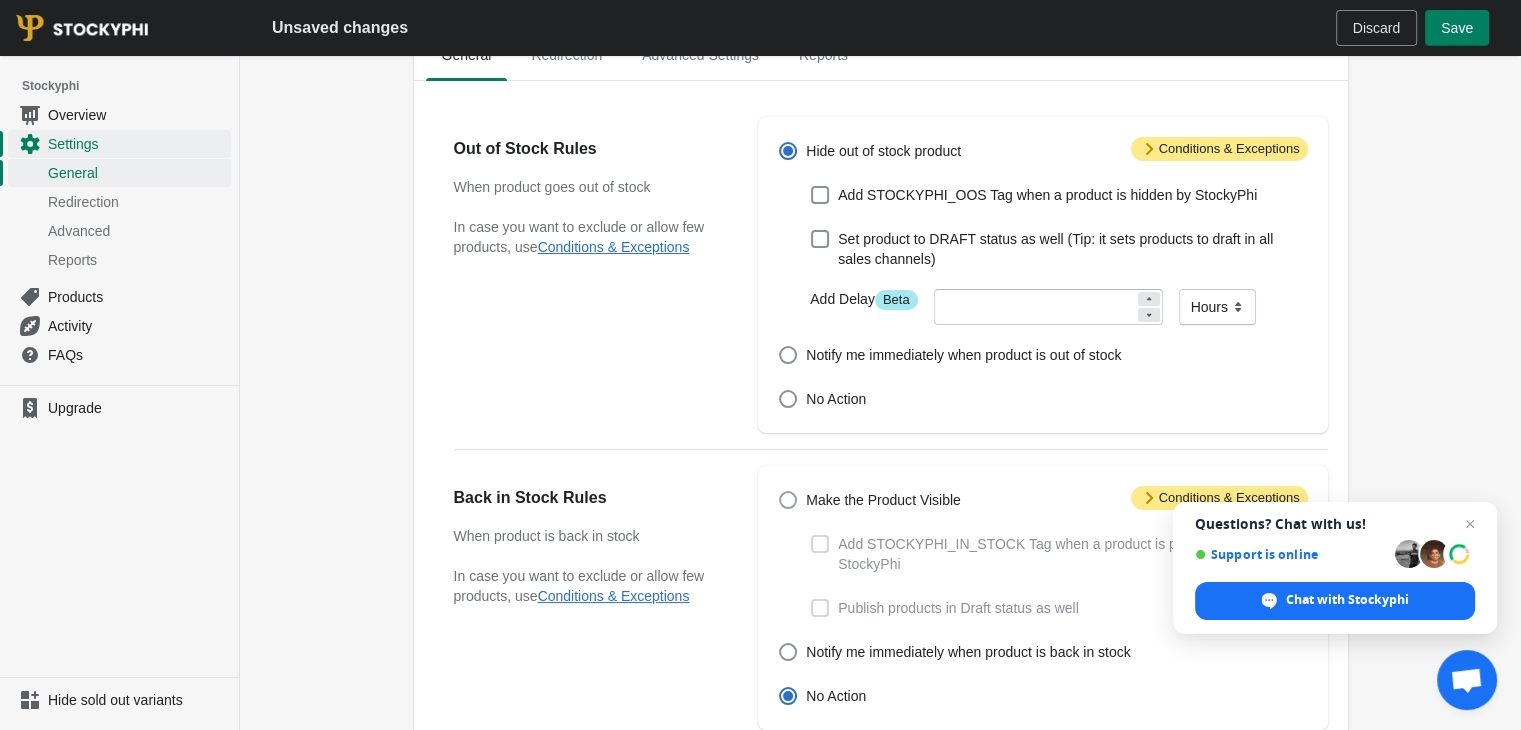 click on "Make the Product Visible" at bounding box center (883, 500) 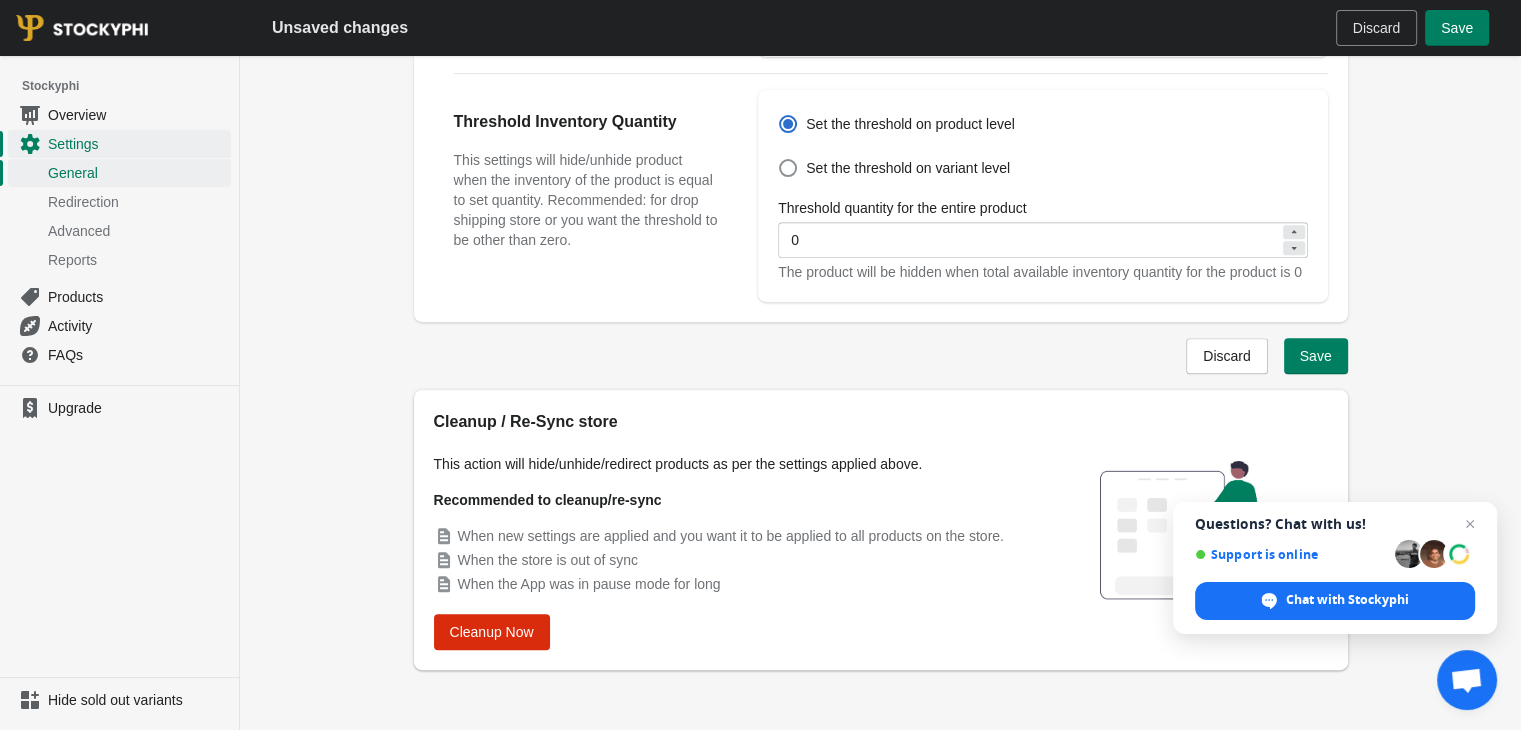 scroll, scrollTop: 781, scrollLeft: 0, axis: vertical 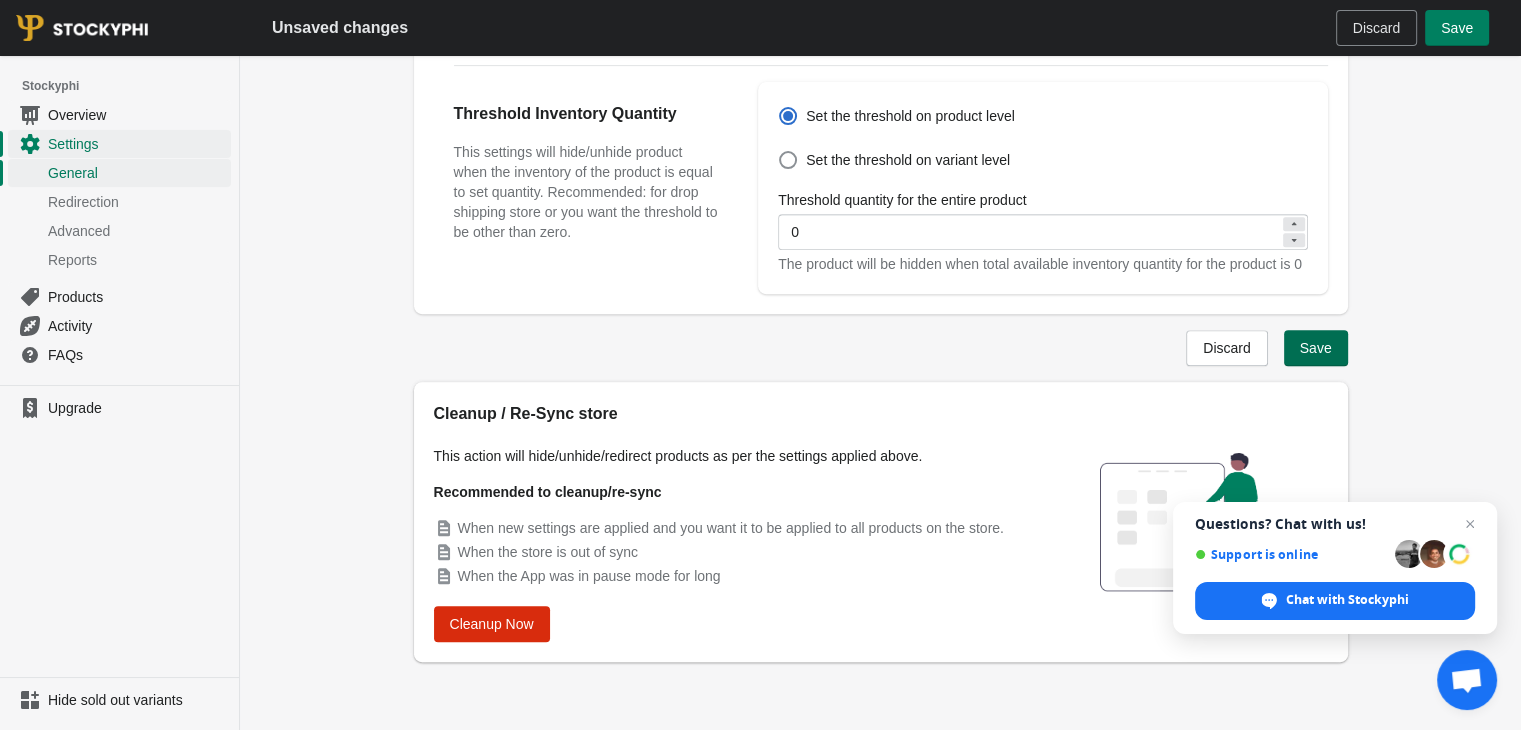 click on "Save" at bounding box center (1316, 348) 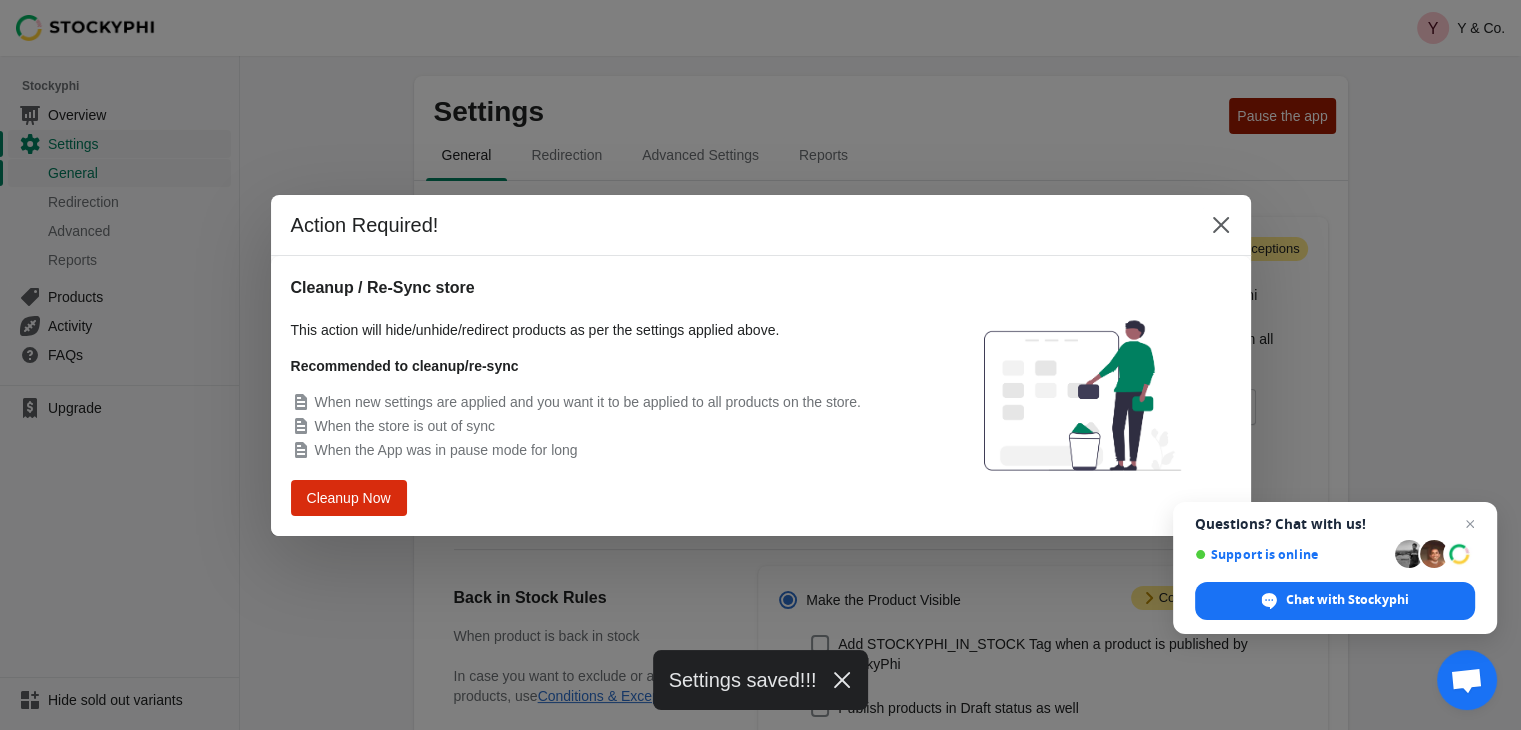 scroll, scrollTop: 0, scrollLeft: 0, axis: both 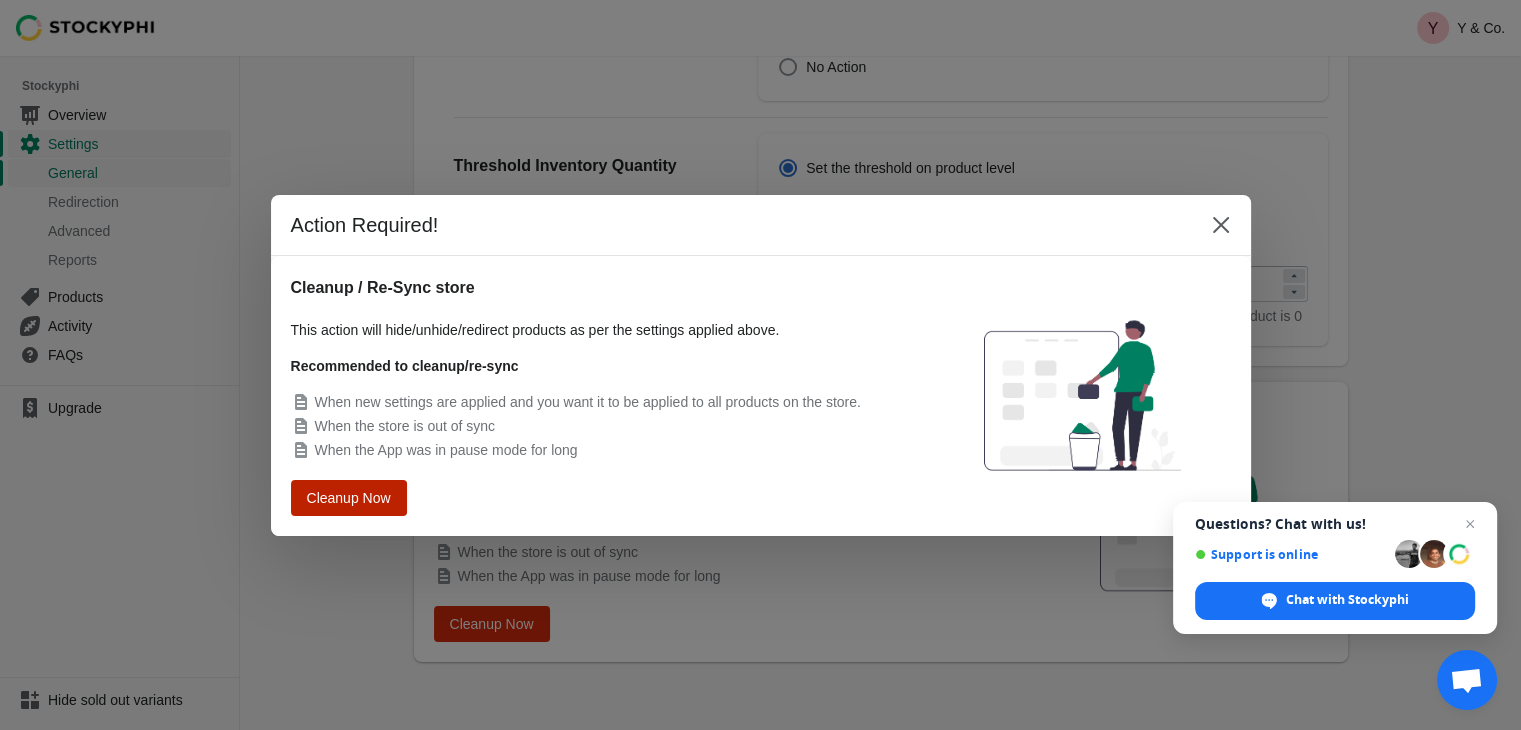 click on "Cleanup Now" at bounding box center [349, 498] 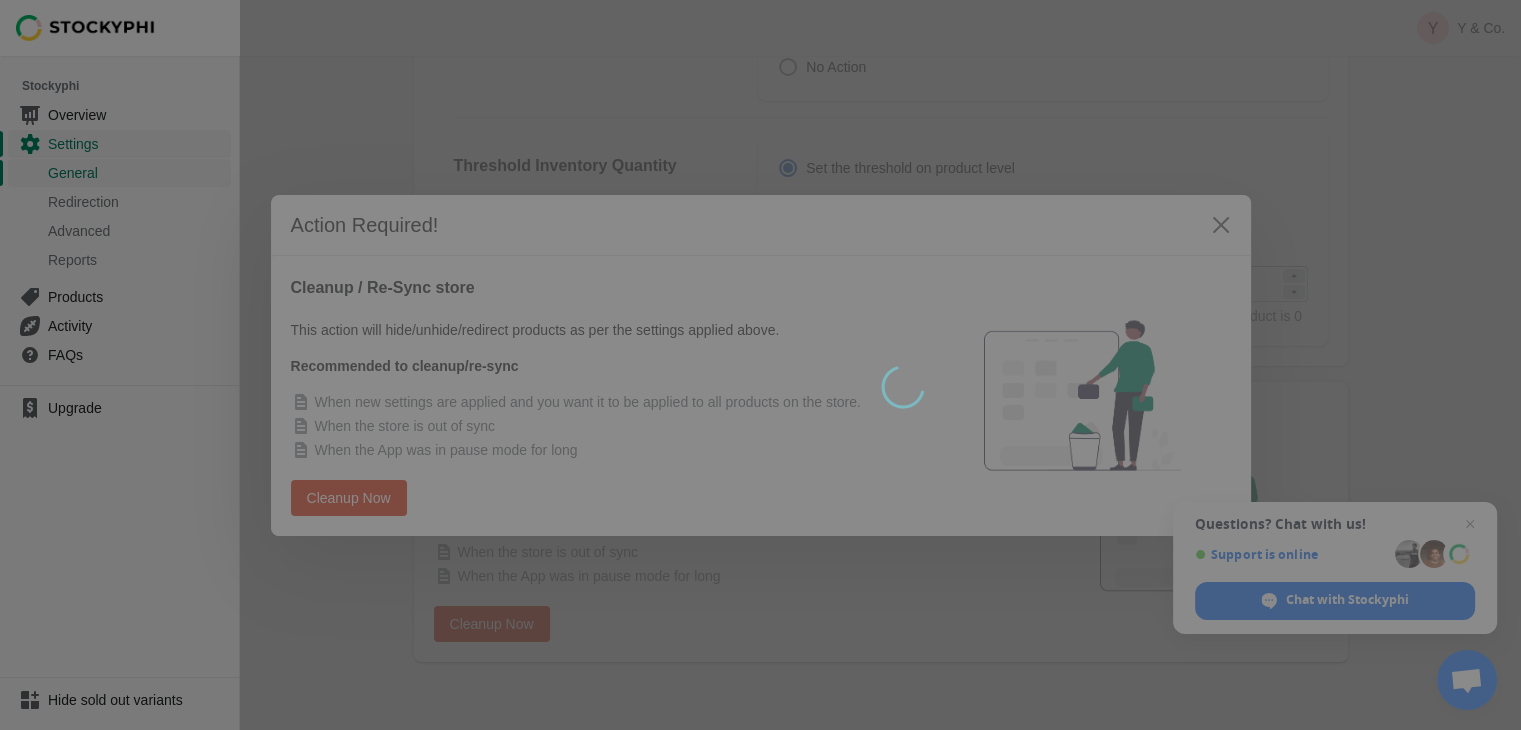 type 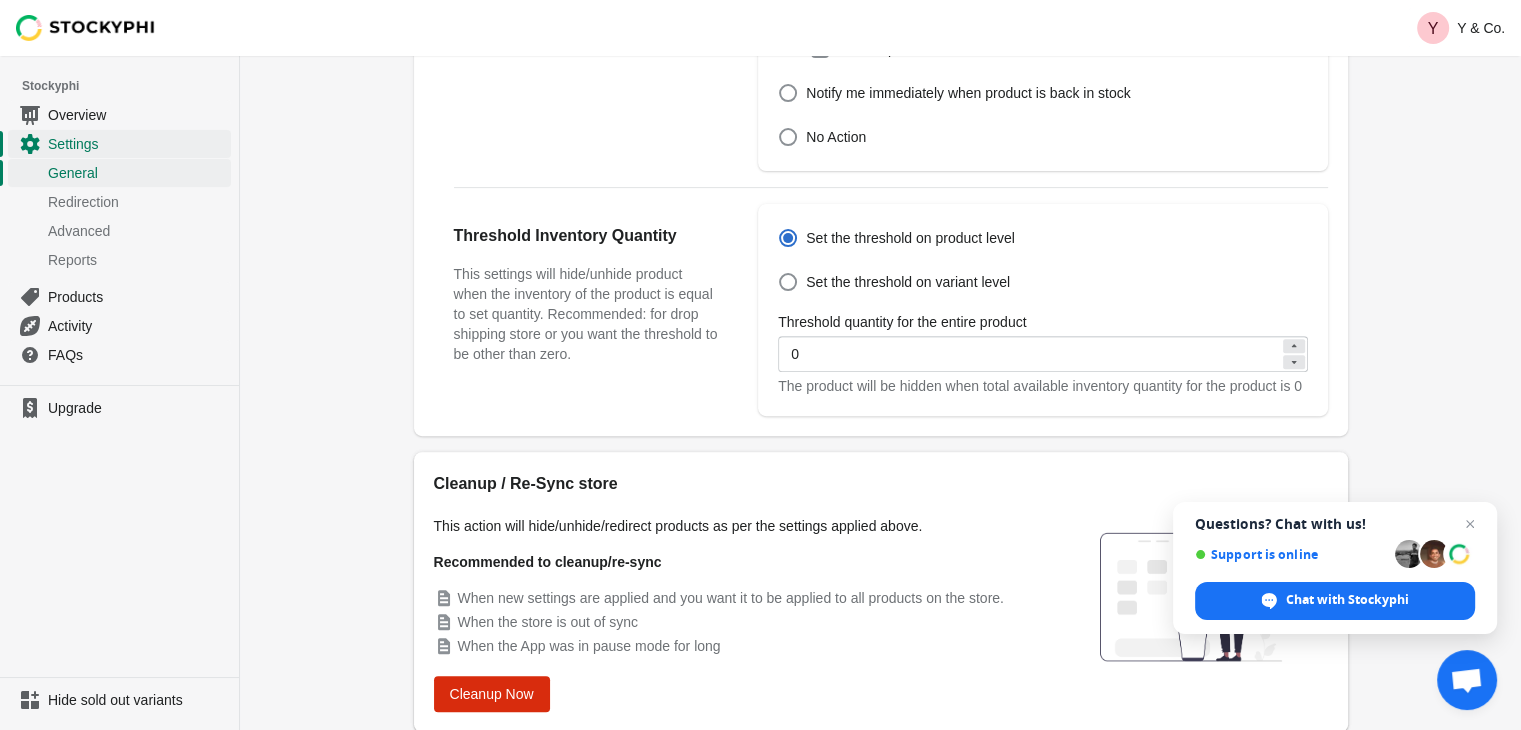 scroll, scrollTop: 234, scrollLeft: 0, axis: vertical 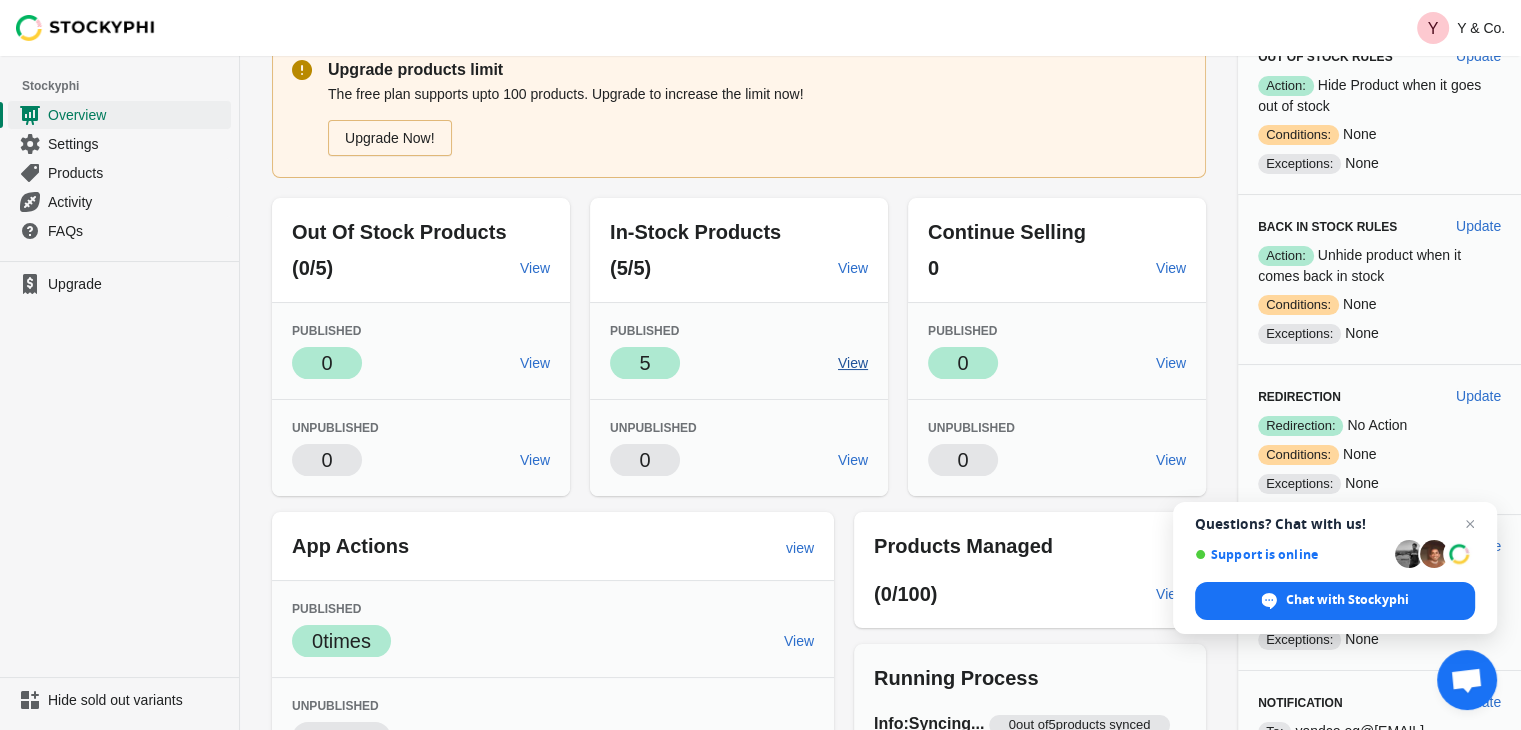 click on "View" at bounding box center [853, 363] 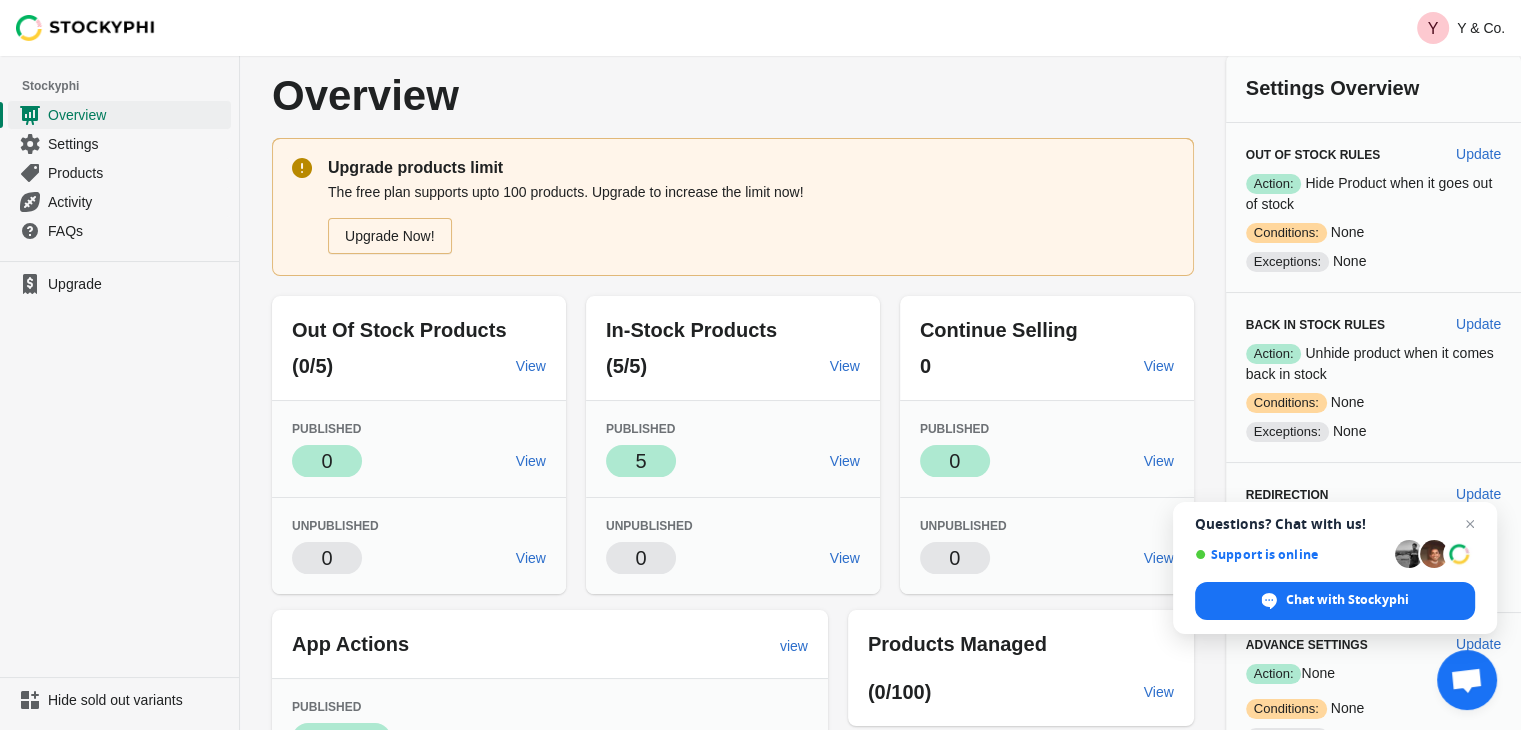 scroll, scrollTop: 0, scrollLeft: 0, axis: both 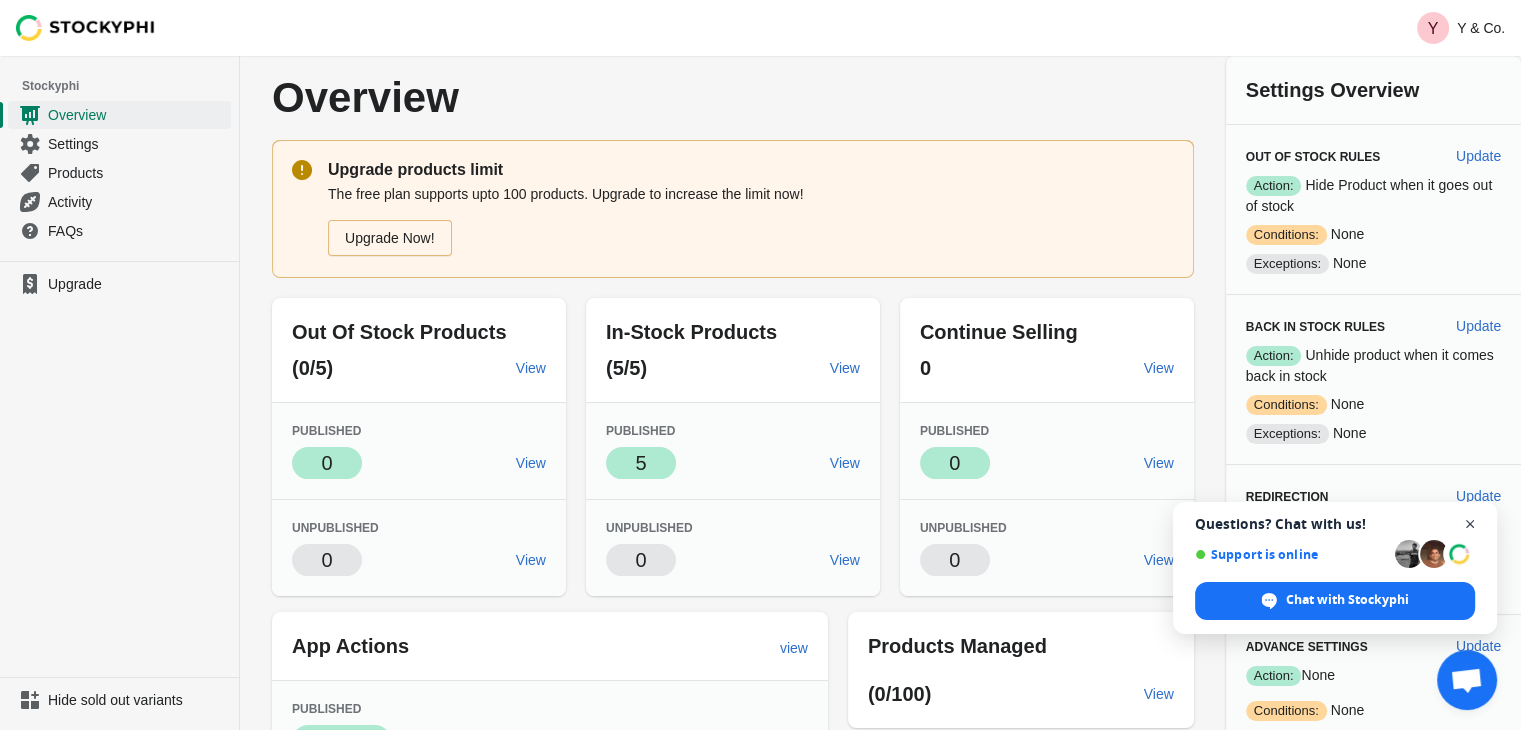 click at bounding box center [1470, 524] 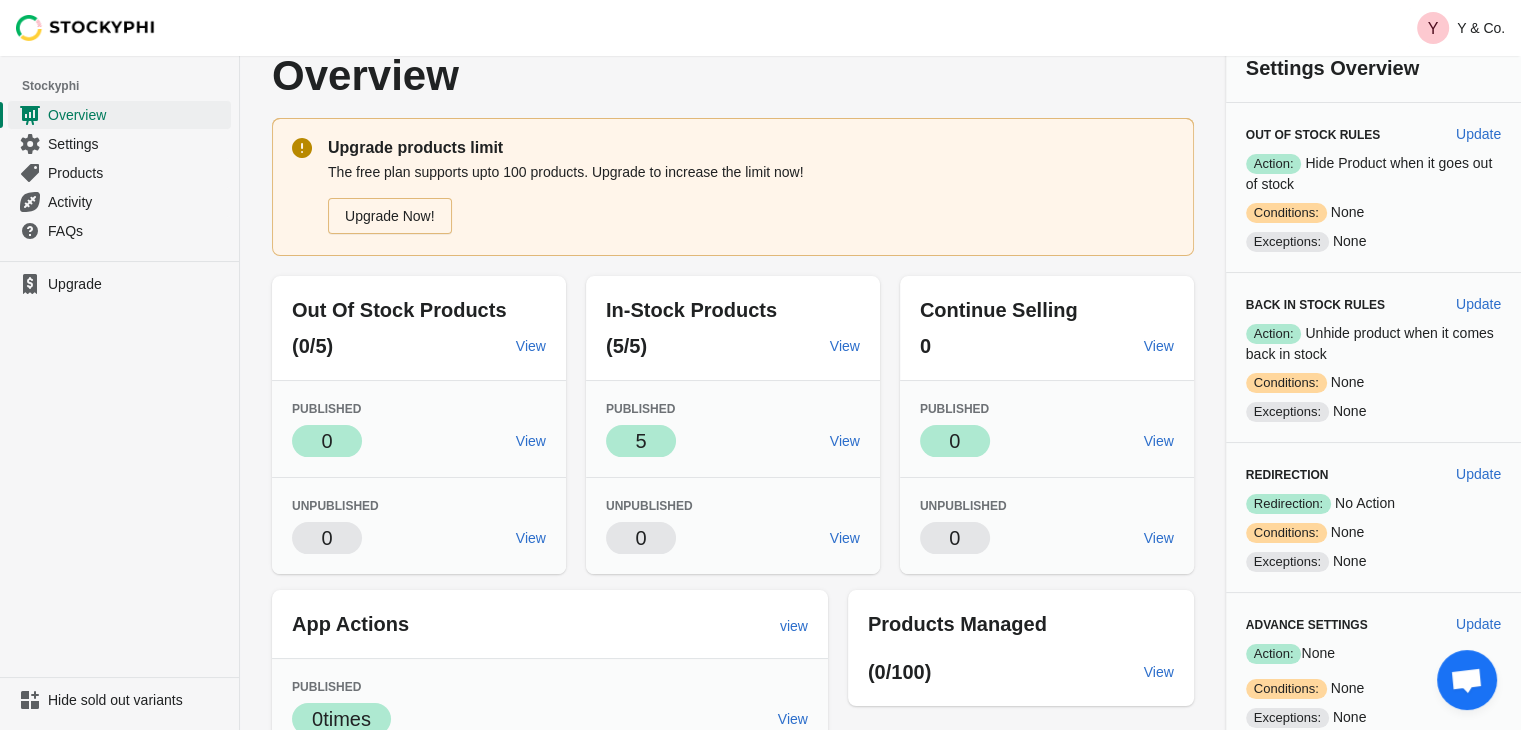 scroll, scrollTop: 0, scrollLeft: 0, axis: both 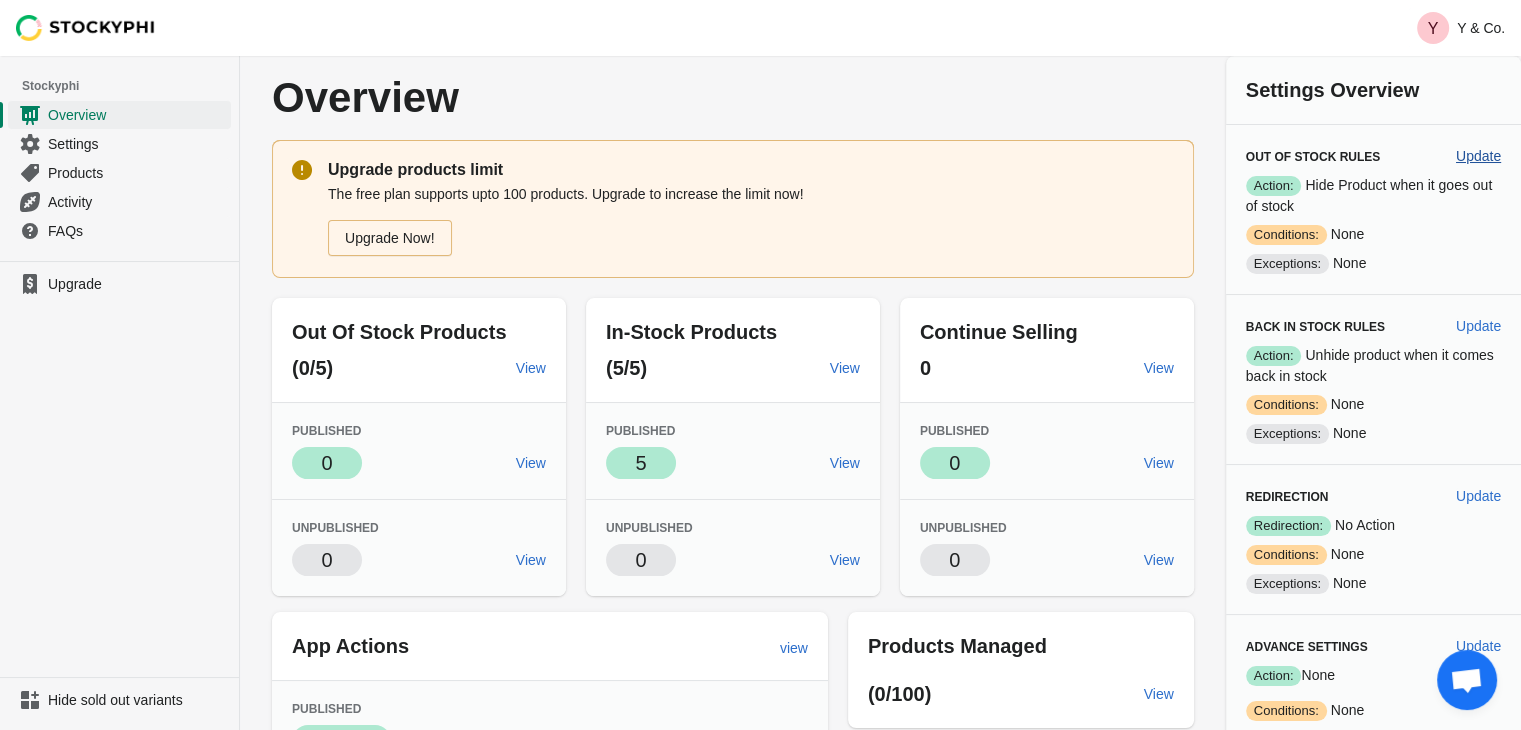 click on "Update" at bounding box center (1478, 156) 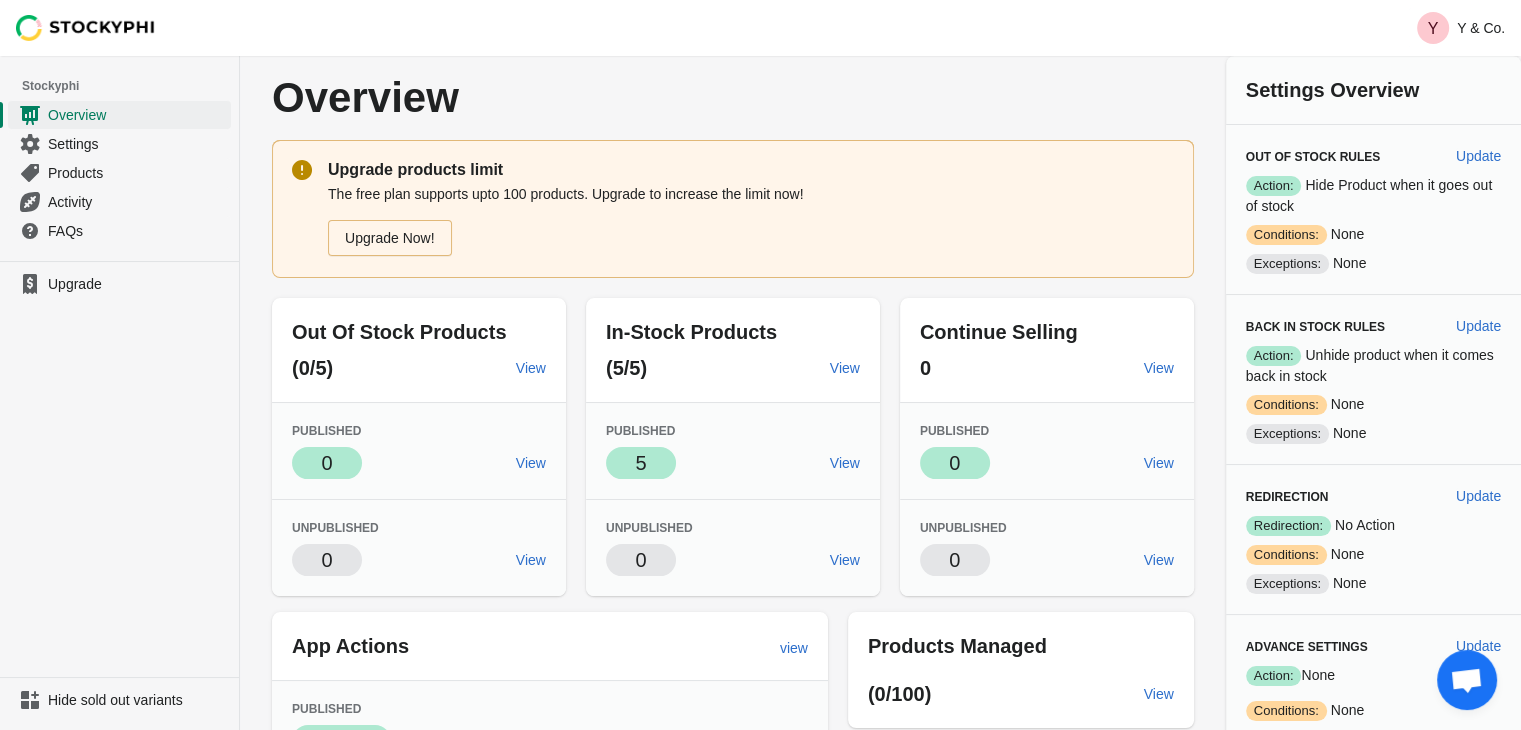 select on "hours" 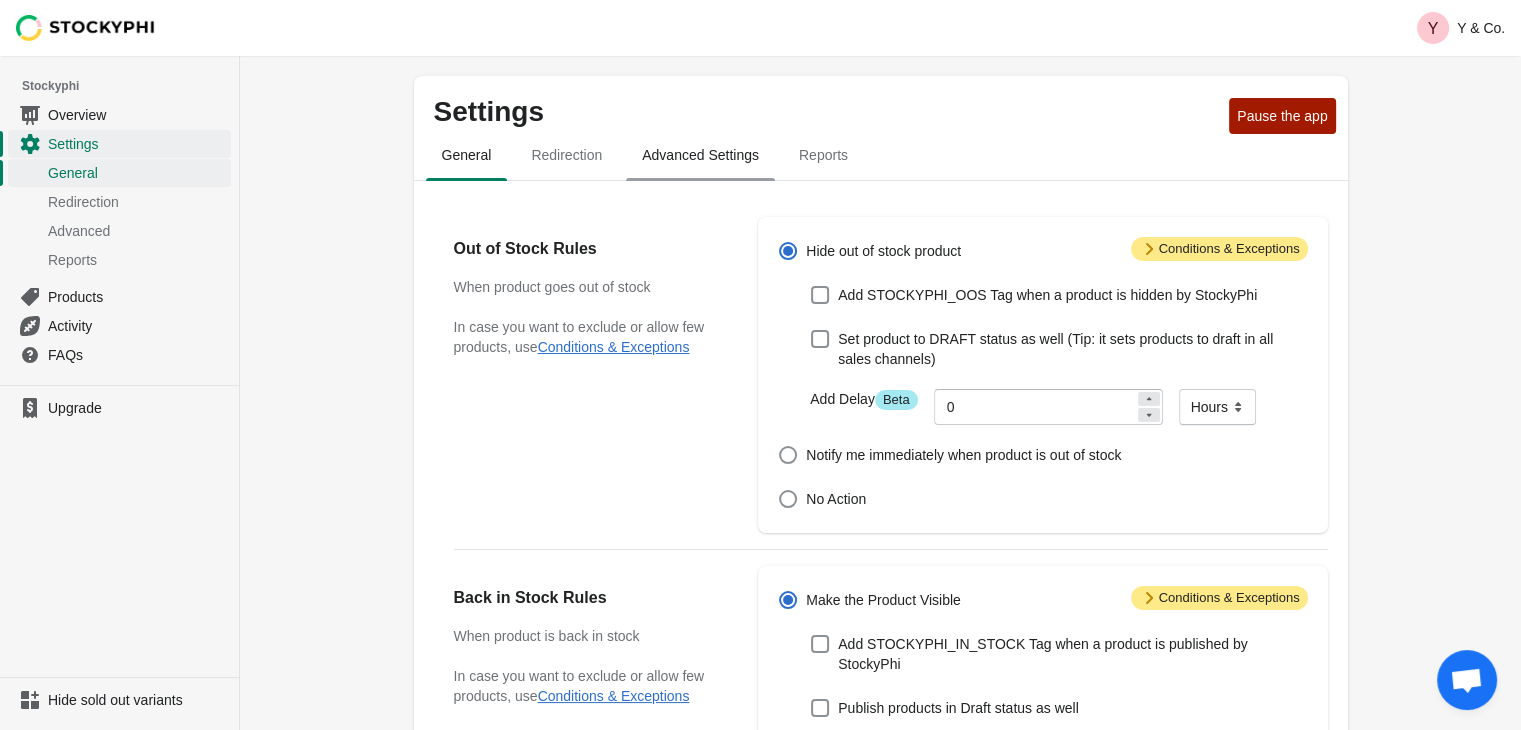 click on "Advanced Settings" at bounding box center [700, 155] 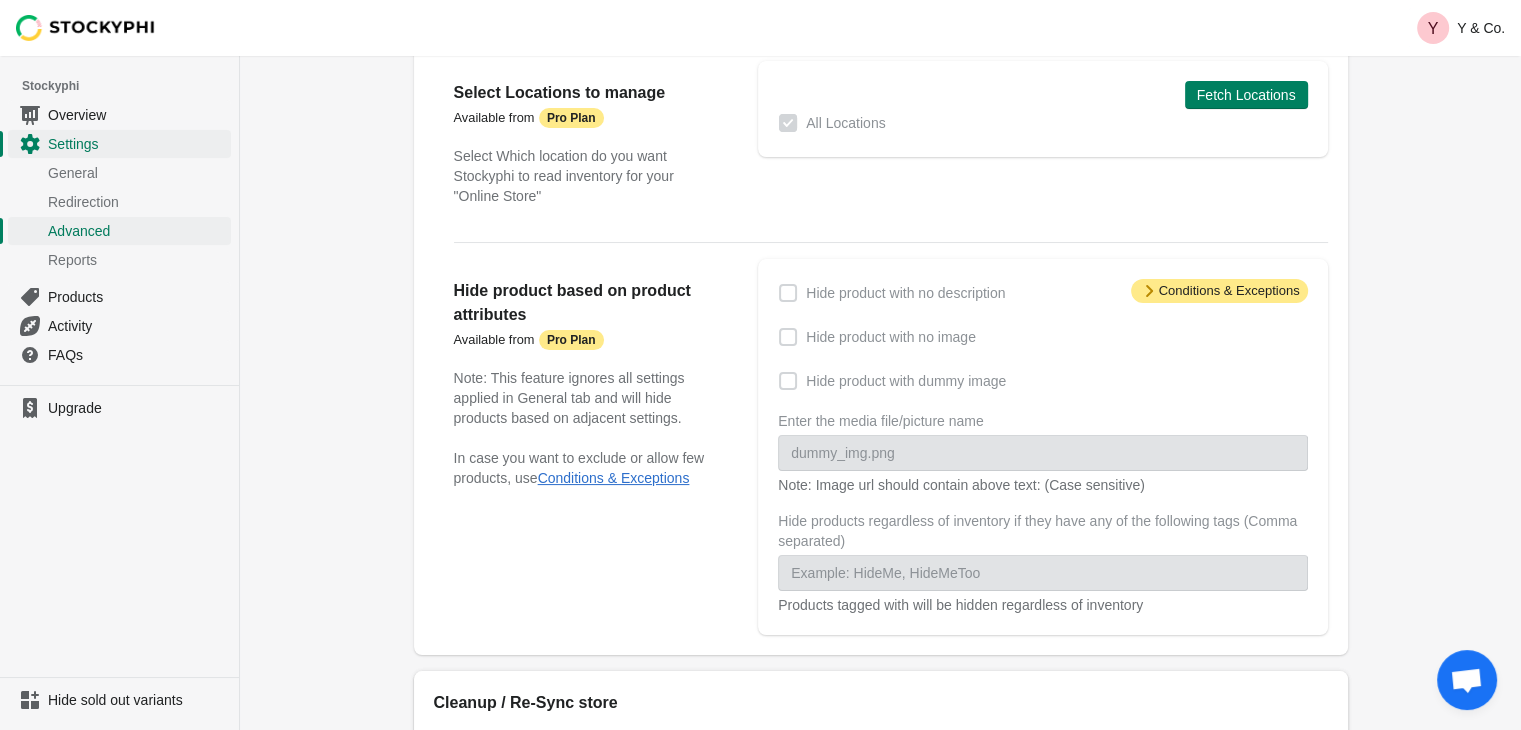 scroll, scrollTop: 200, scrollLeft: 0, axis: vertical 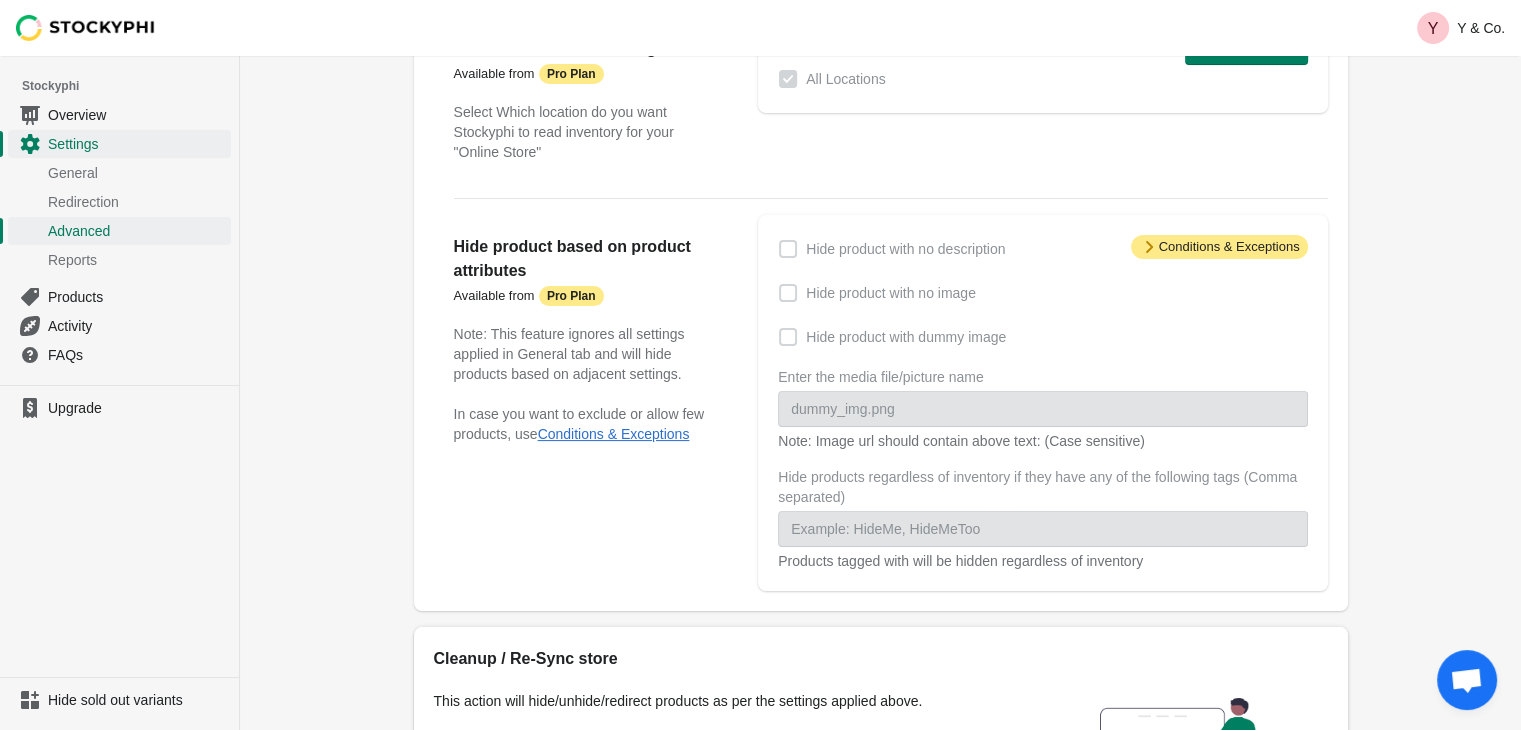 click at bounding box center [788, 249] 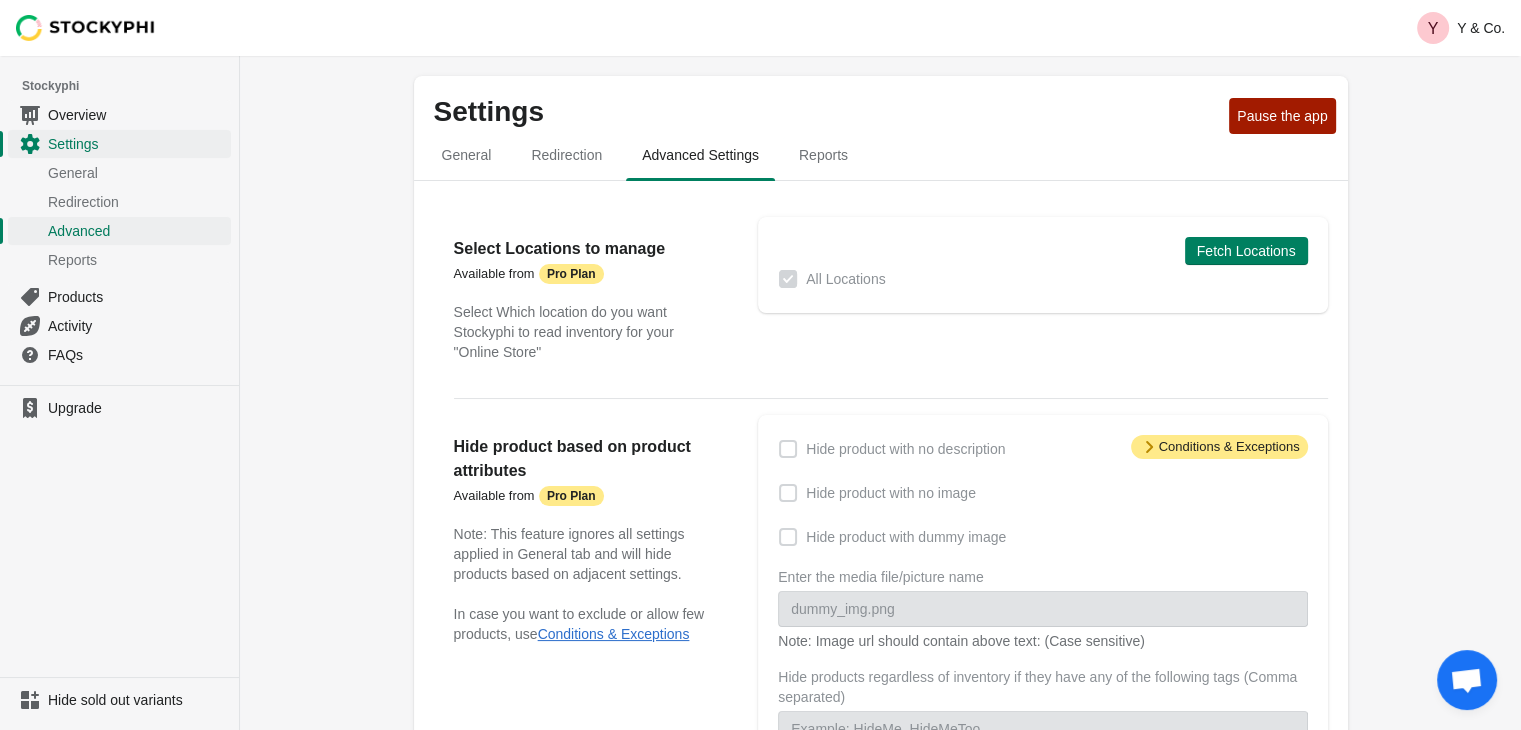 scroll, scrollTop: 0, scrollLeft: 0, axis: both 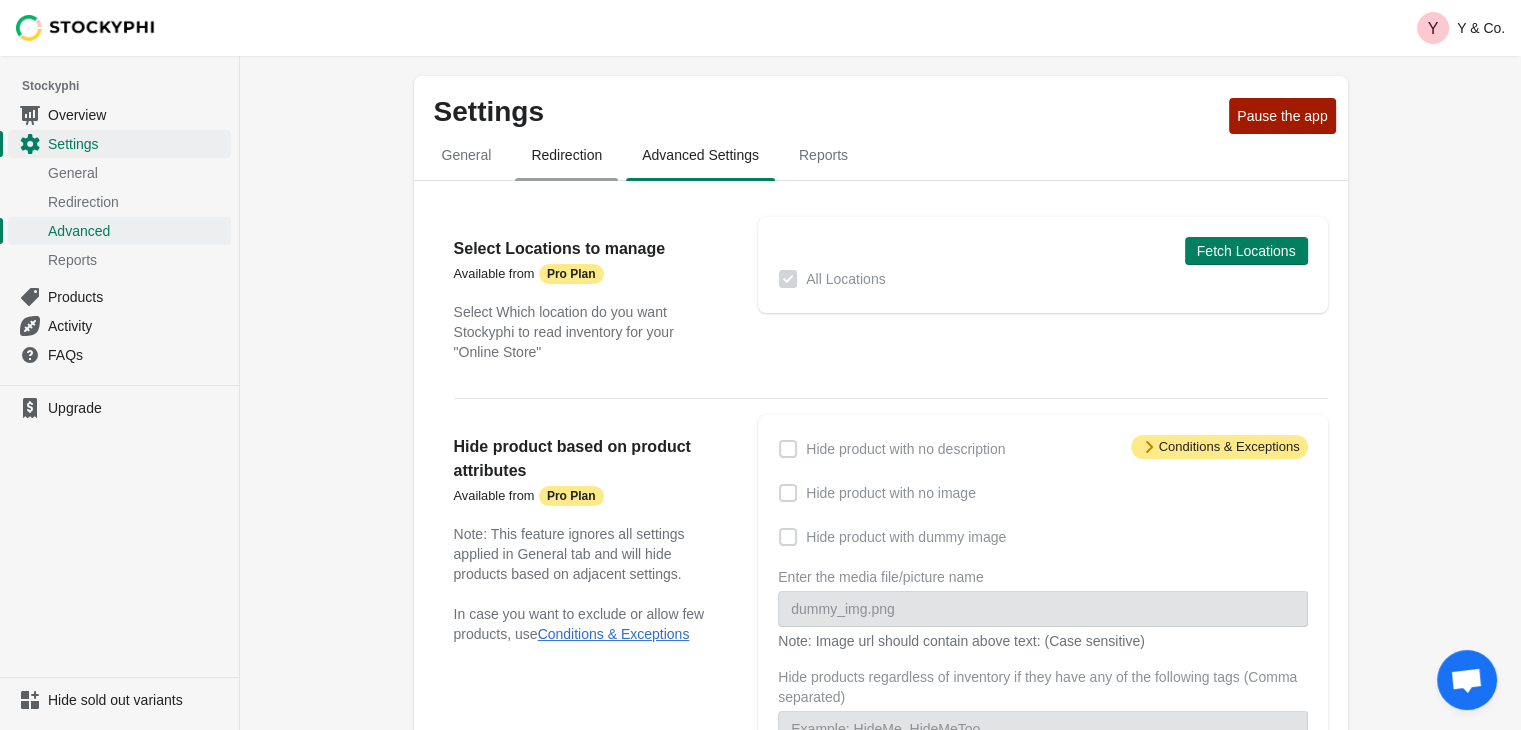 click on "Redirection" at bounding box center (566, 155) 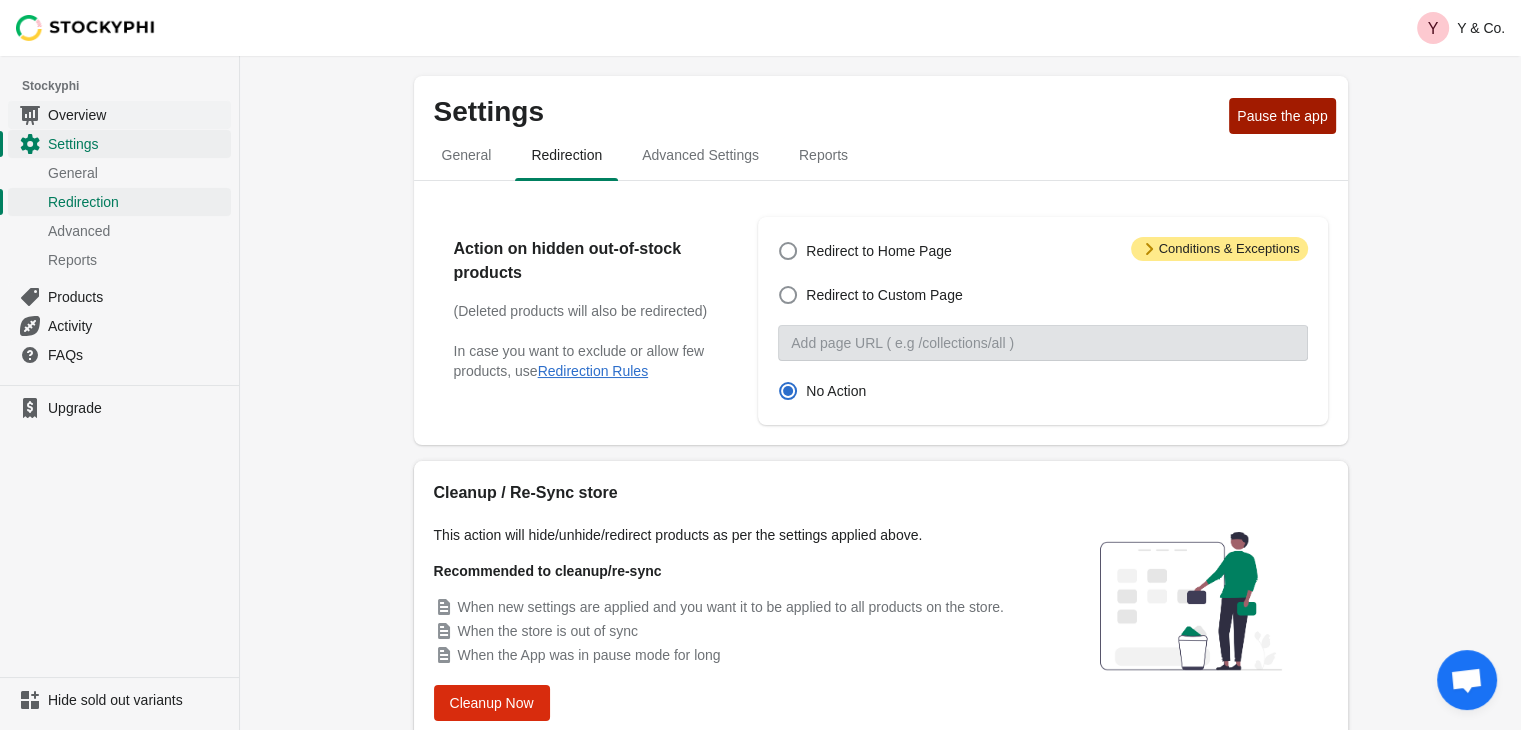 click on "Overview" at bounding box center [137, 115] 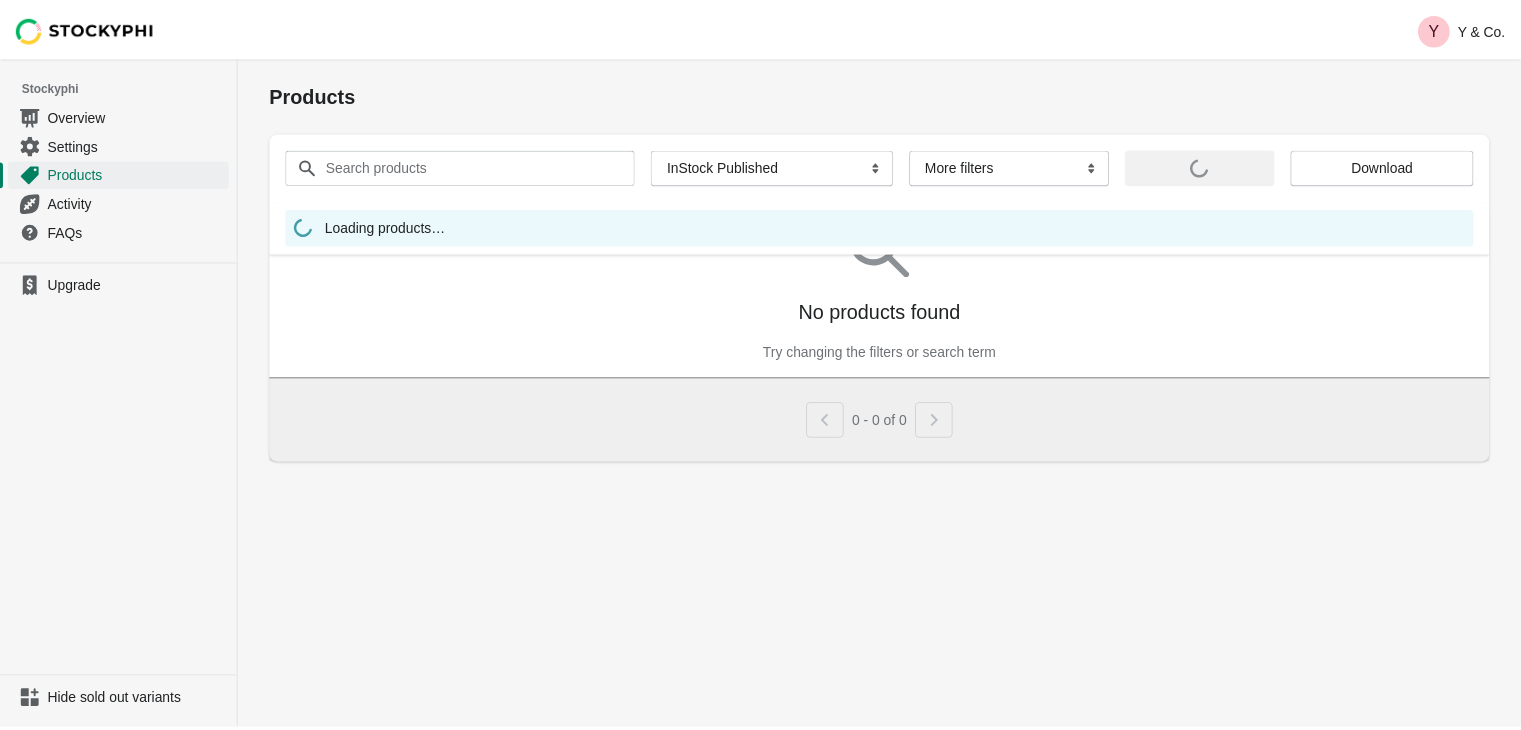 scroll, scrollTop: 0, scrollLeft: 0, axis: both 